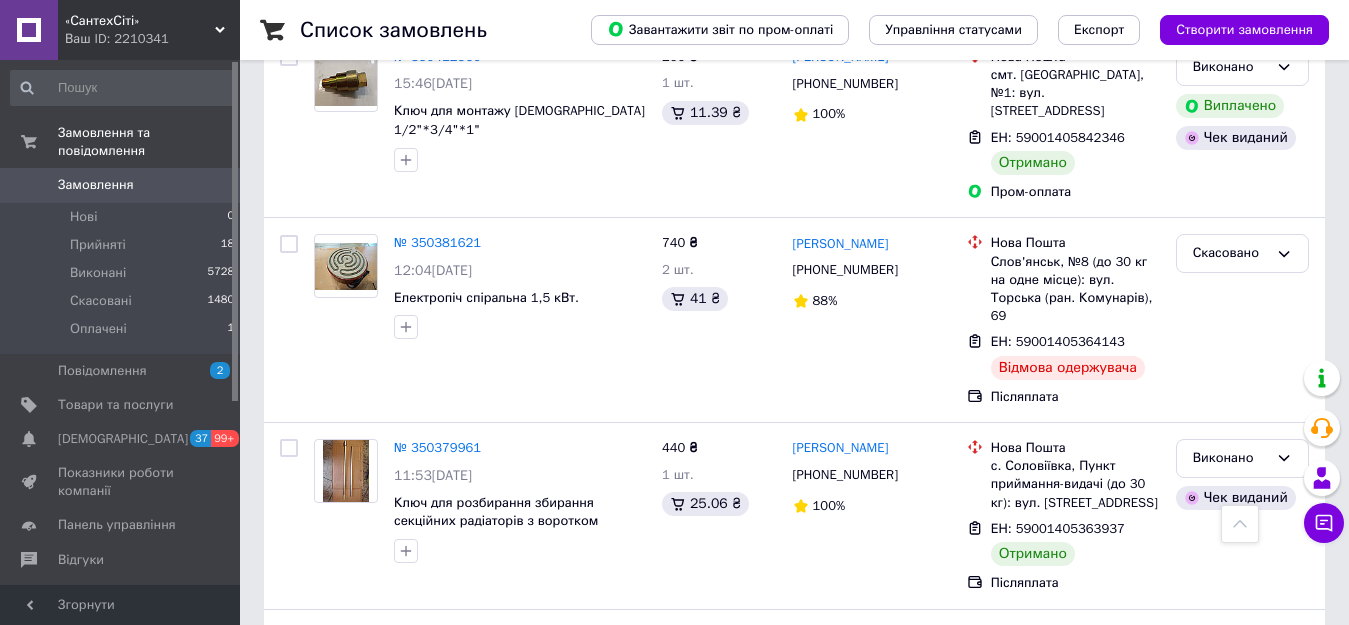 scroll, scrollTop: 8500, scrollLeft: 0, axis: vertical 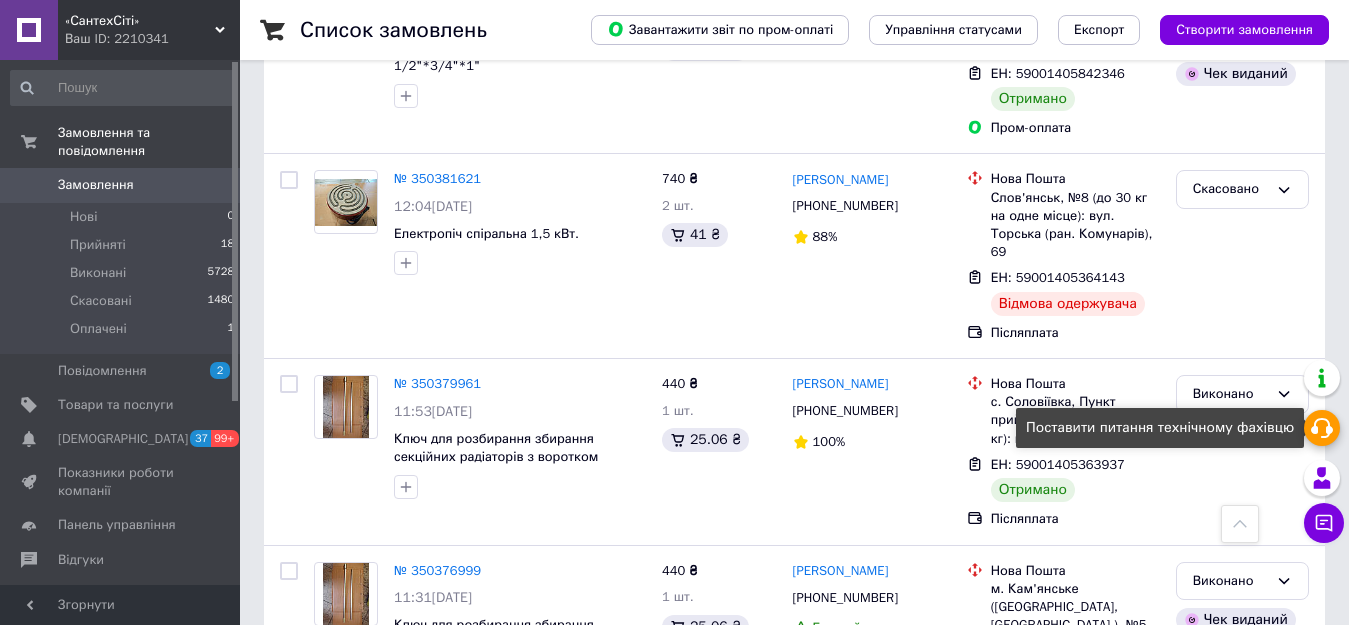 click 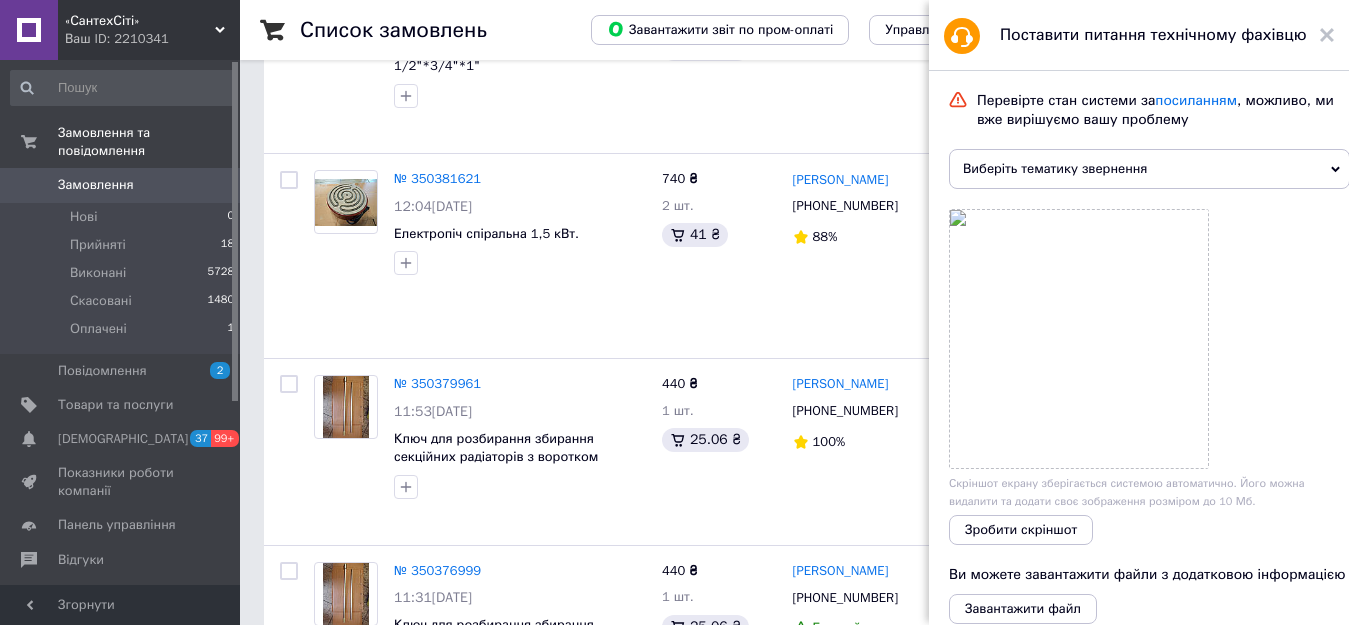 click 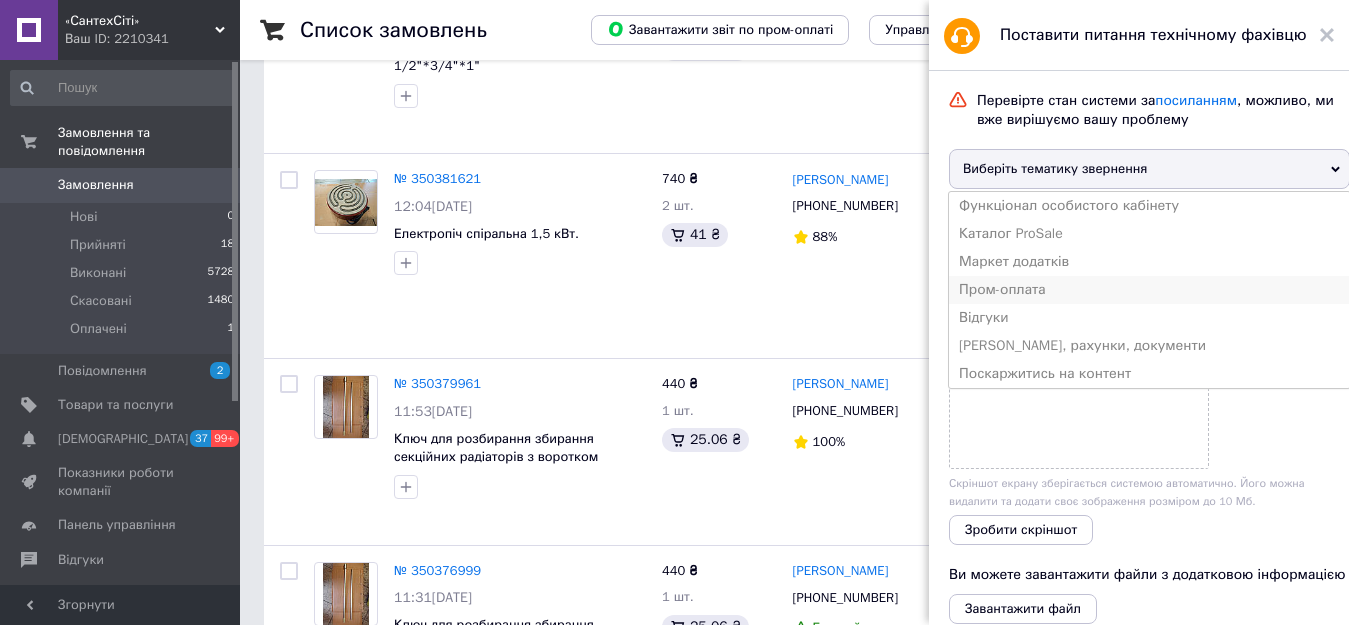 click on "Пром-оплата" at bounding box center [1149, 290] 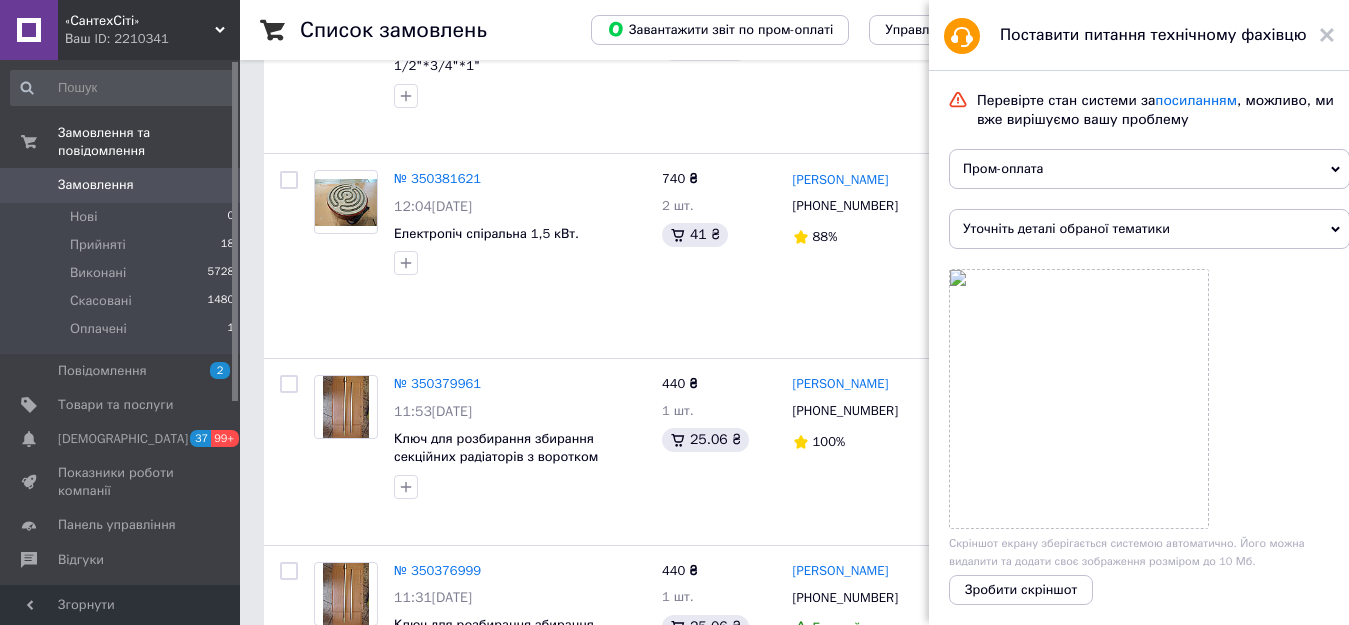 click 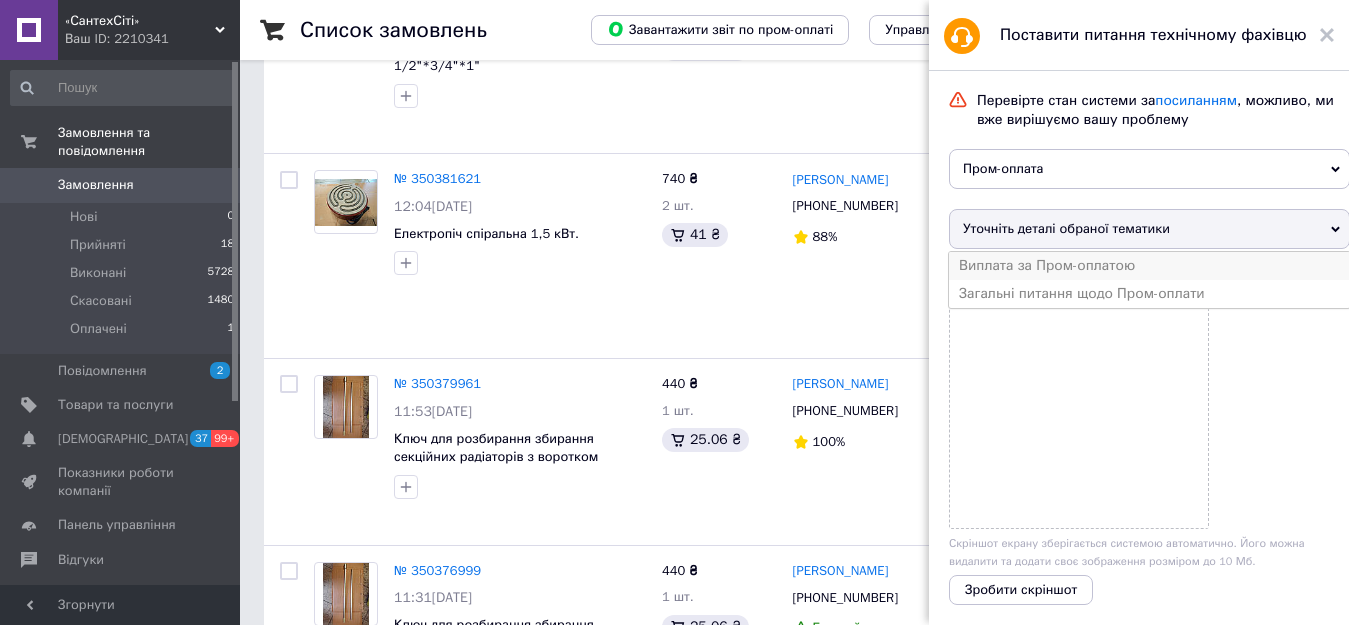 click on "Виплата за Пром-оплатою" at bounding box center [1149, 266] 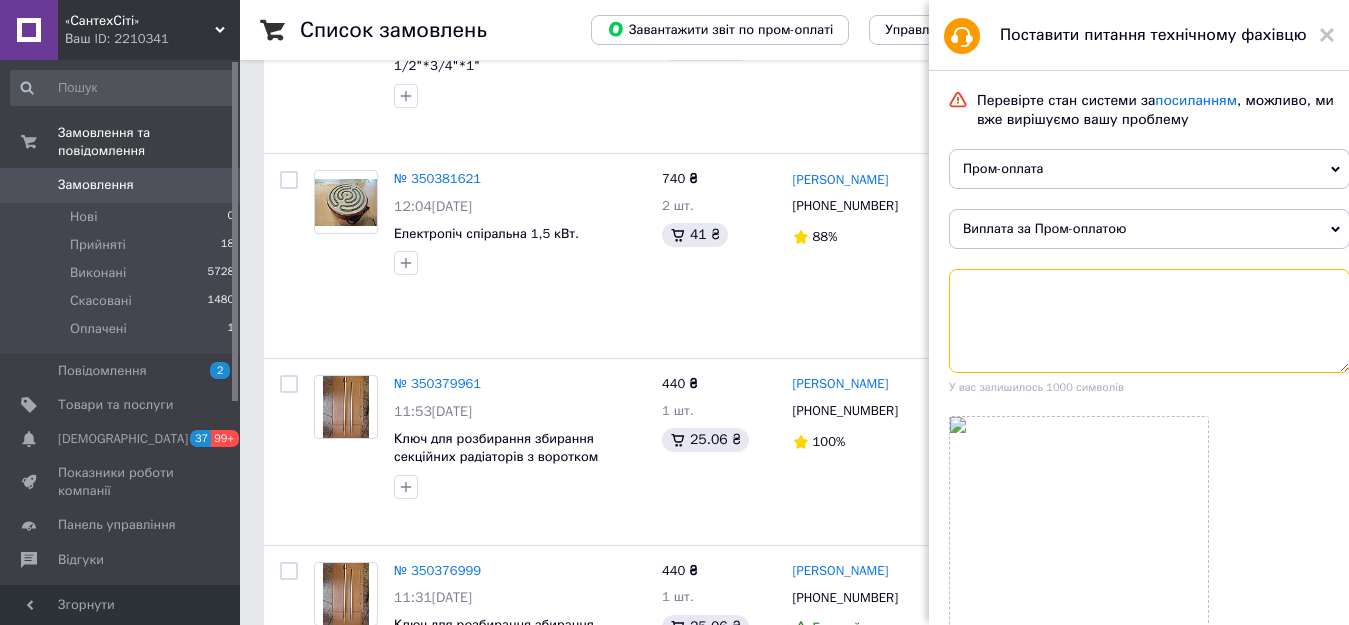 click at bounding box center (1149, 321) 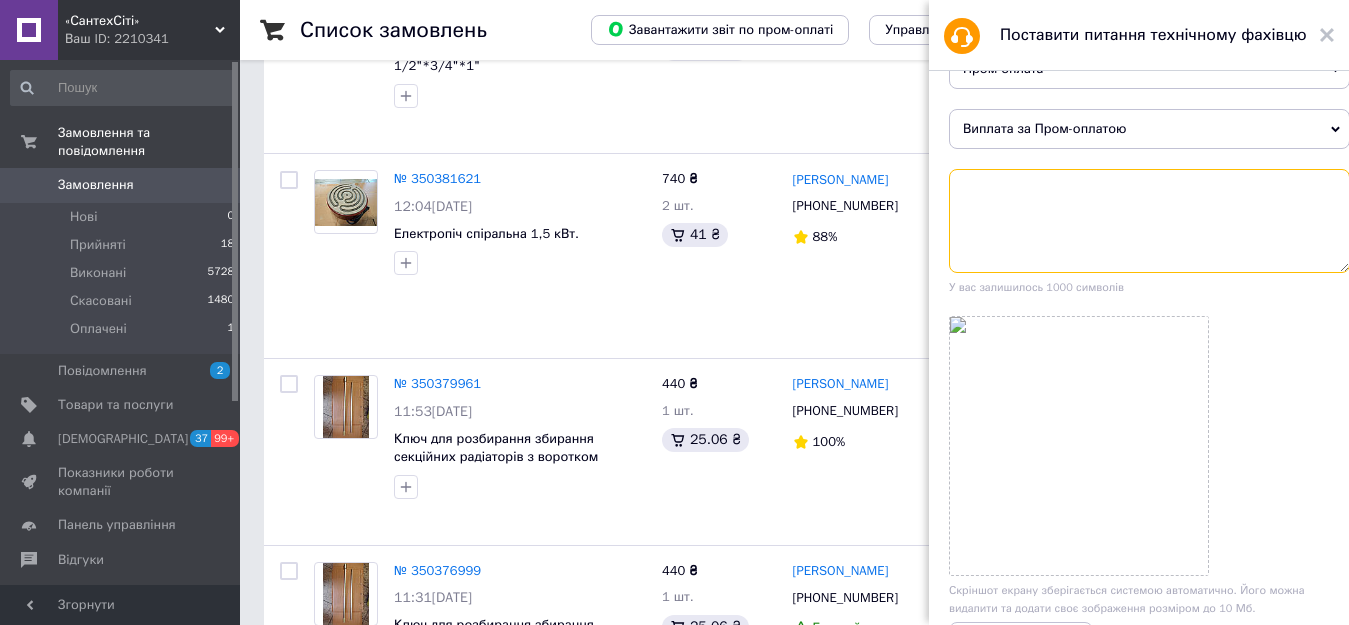 scroll, scrollTop: 0, scrollLeft: 0, axis: both 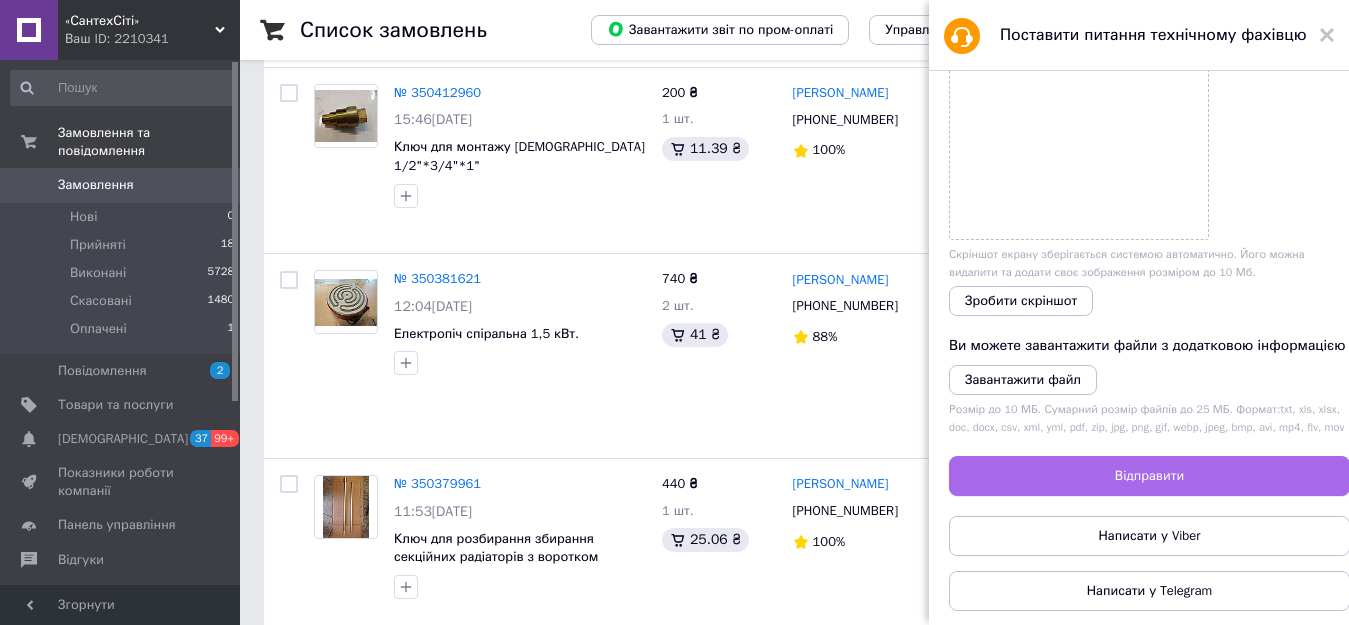 type on "350412960
350498862
350744196
350802606
351068565
351092203
351397098
351444739
351672783
по цим замовленням немає зарохування грошей на рахунок" 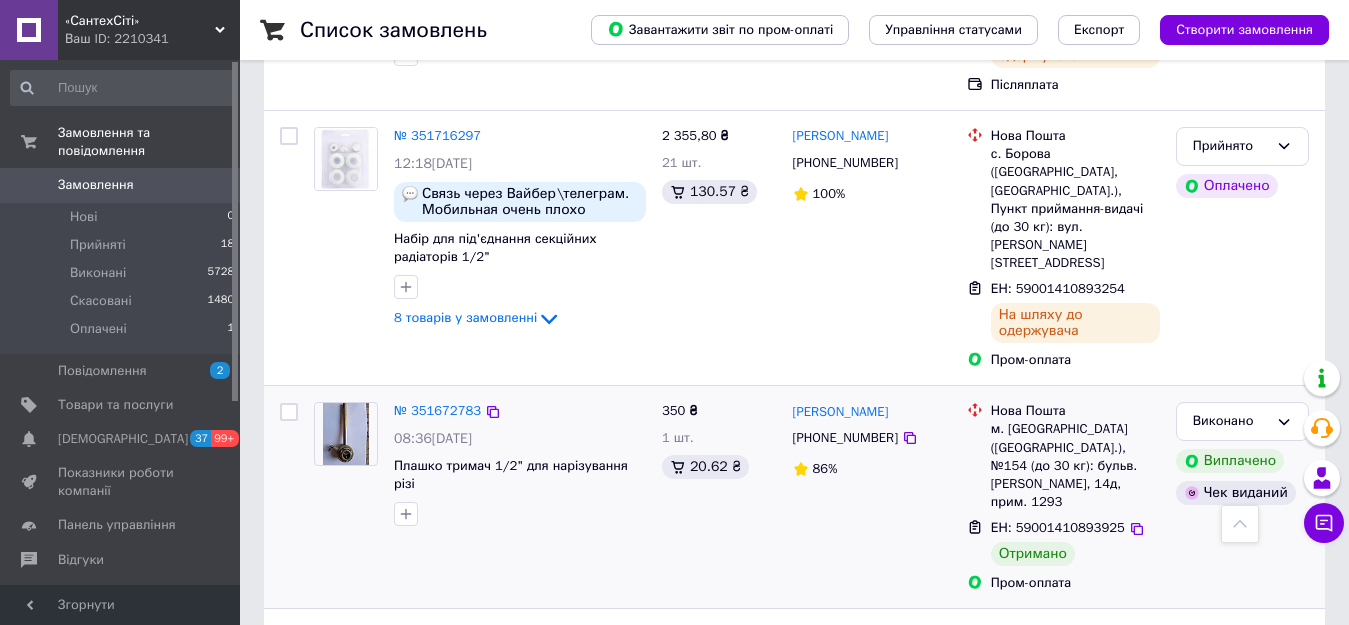 scroll, scrollTop: 1900, scrollLeft: 0, axis: vertical 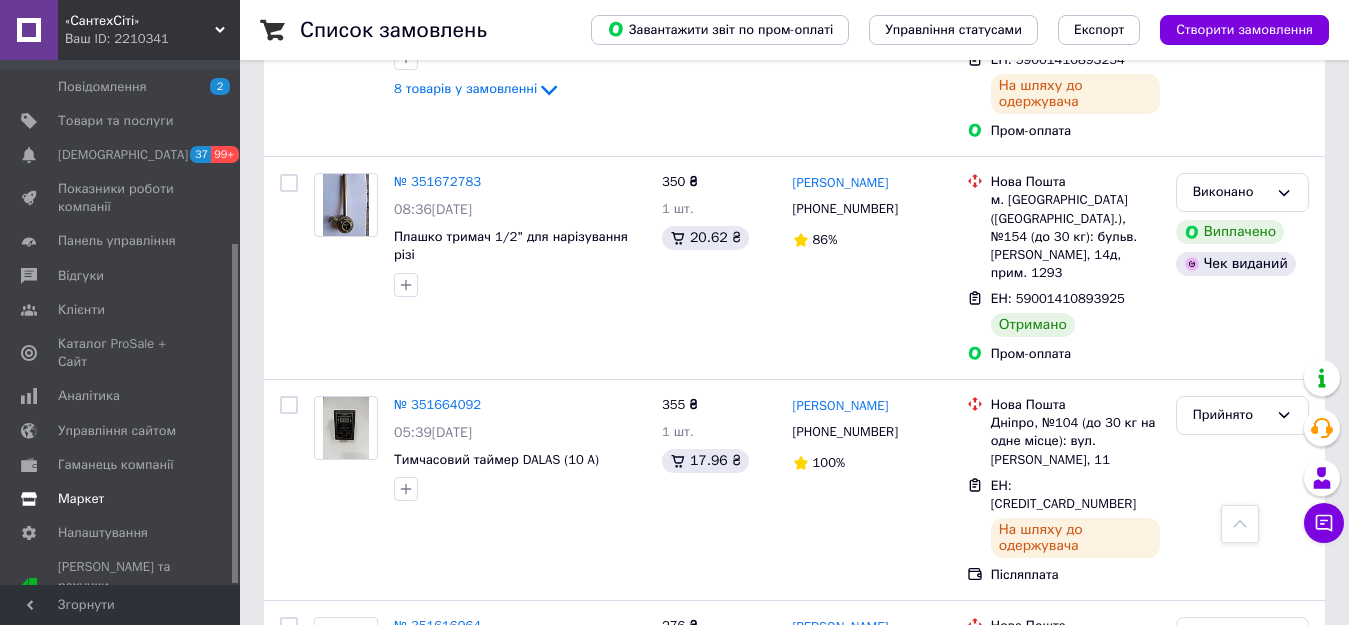 click on "Маркет" at bounding box center (81, 499) 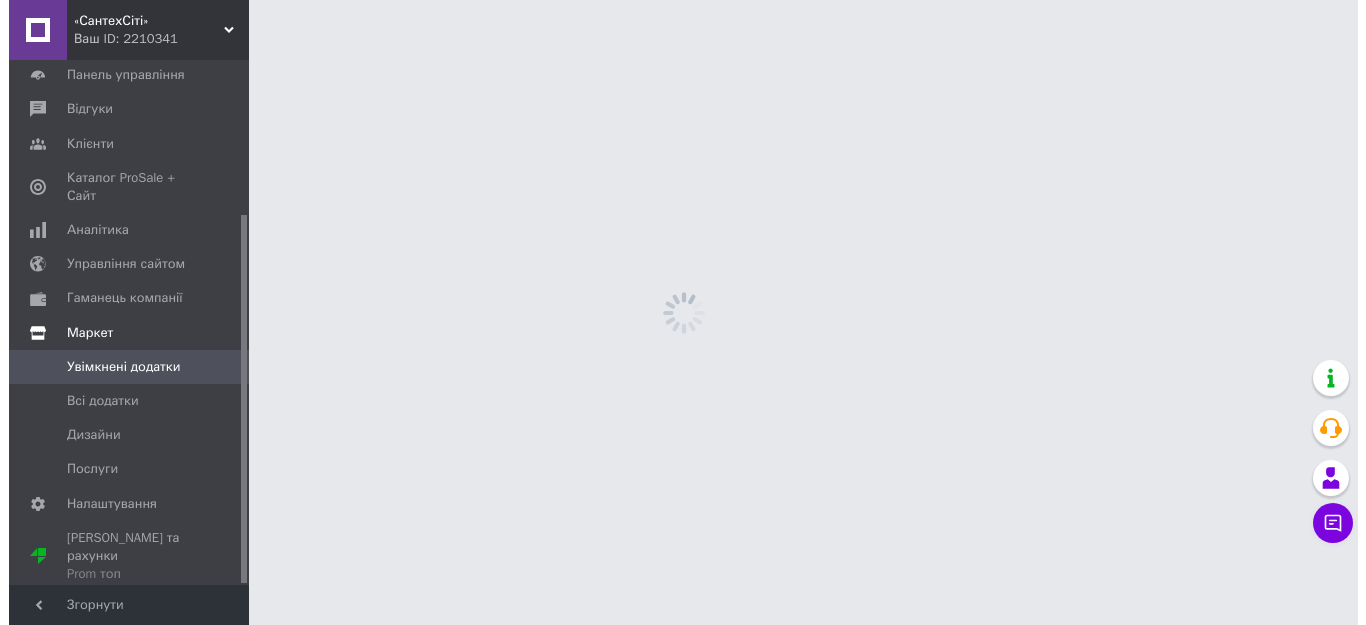 scroll, scrollTop: 0, scrollLeft: 0, axis: both 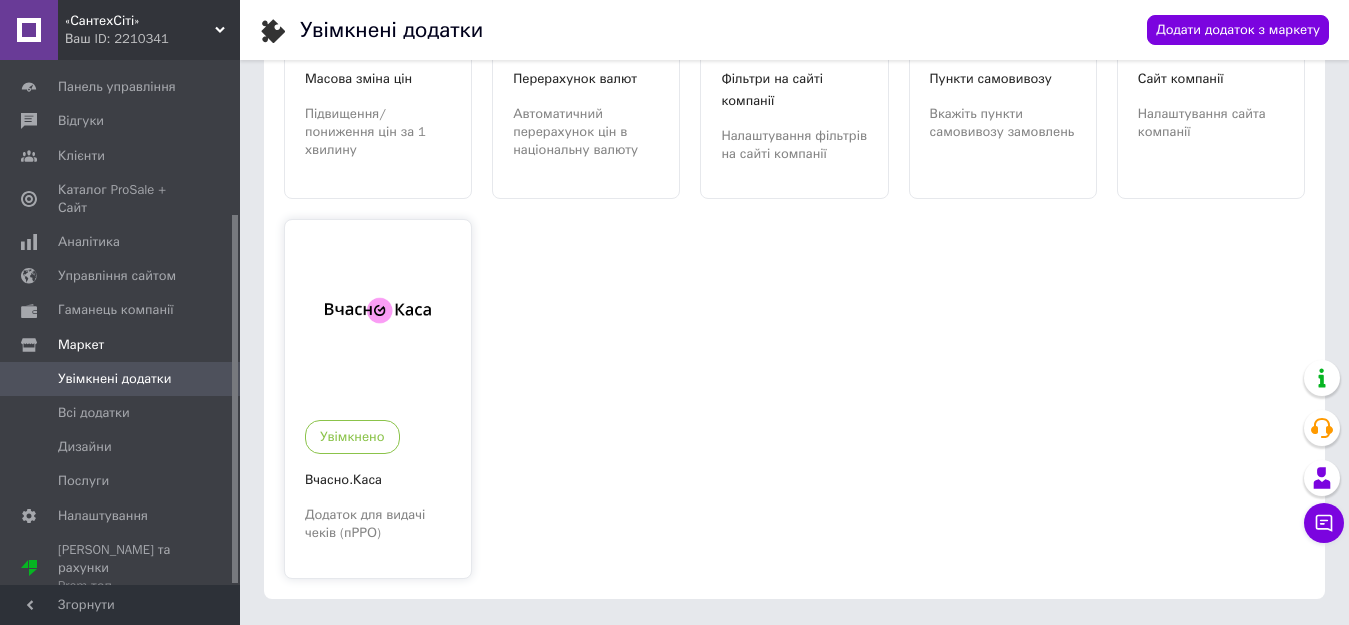 click at bounding box center (378, 310) 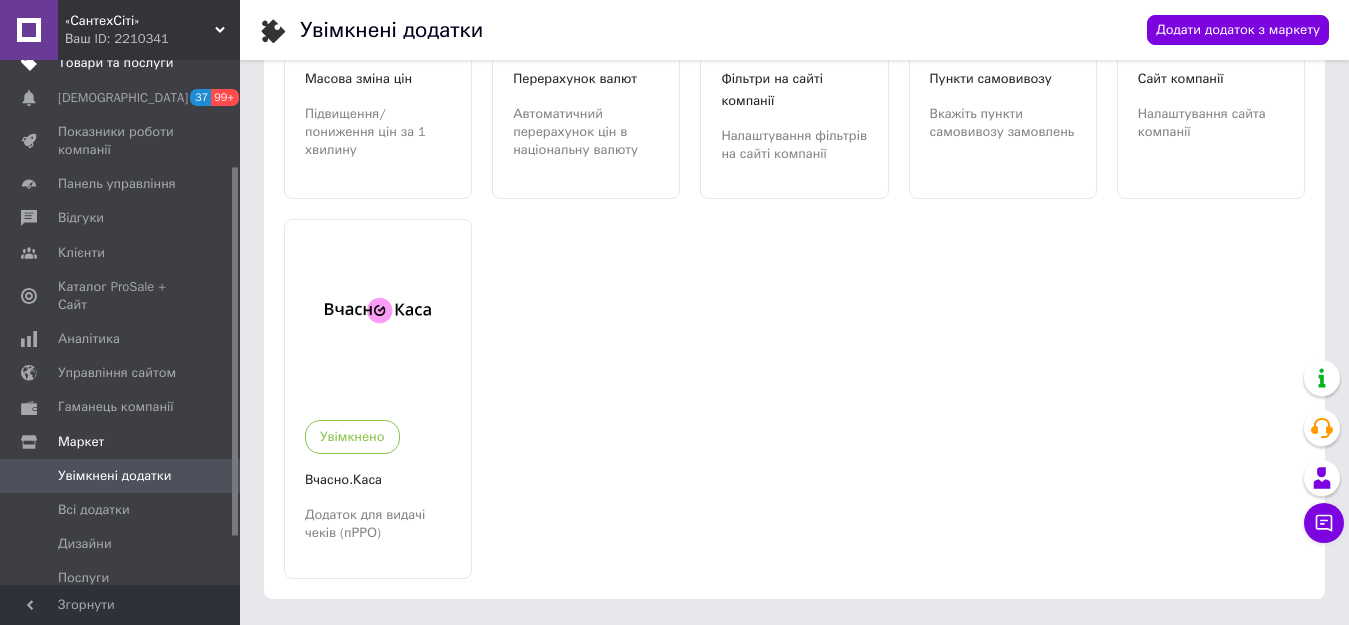 scroll, scrollTop: 0, scrollLeft: 0, axis: both 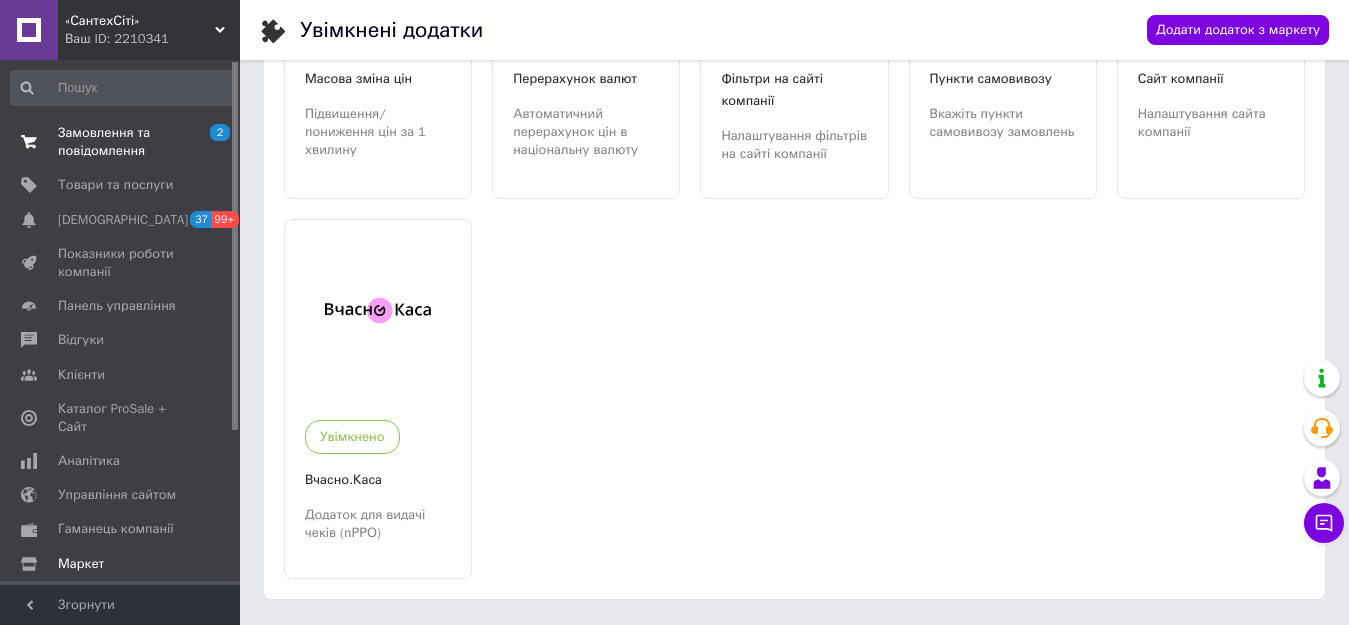 click on "Замовлення та повідомлення" at bounding box center [121, 142] 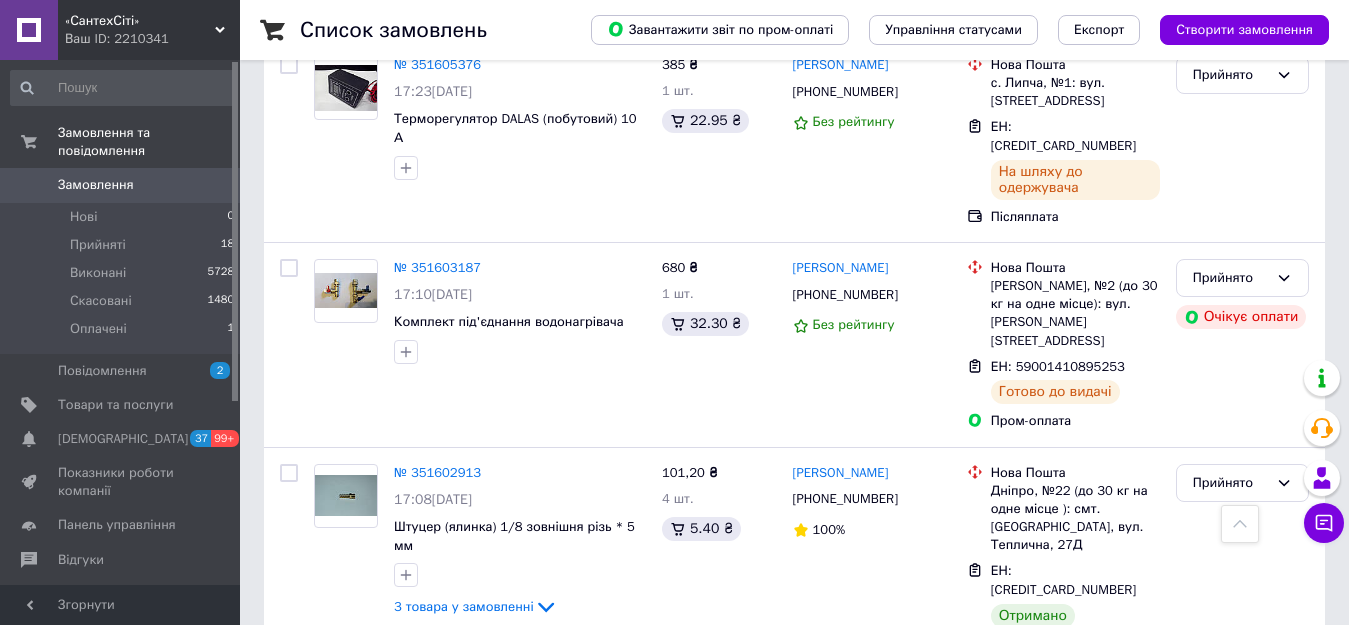 scroll, scrollTop: 2700, scrollLeft: 0, axis: vertical 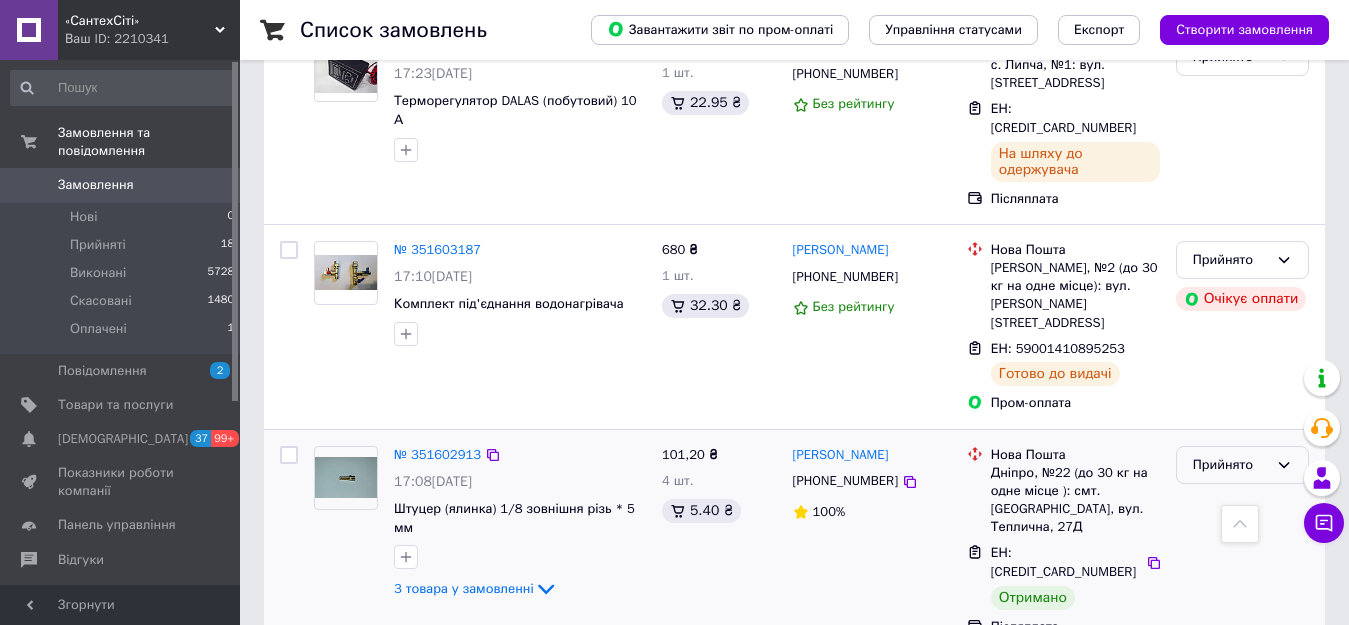 click 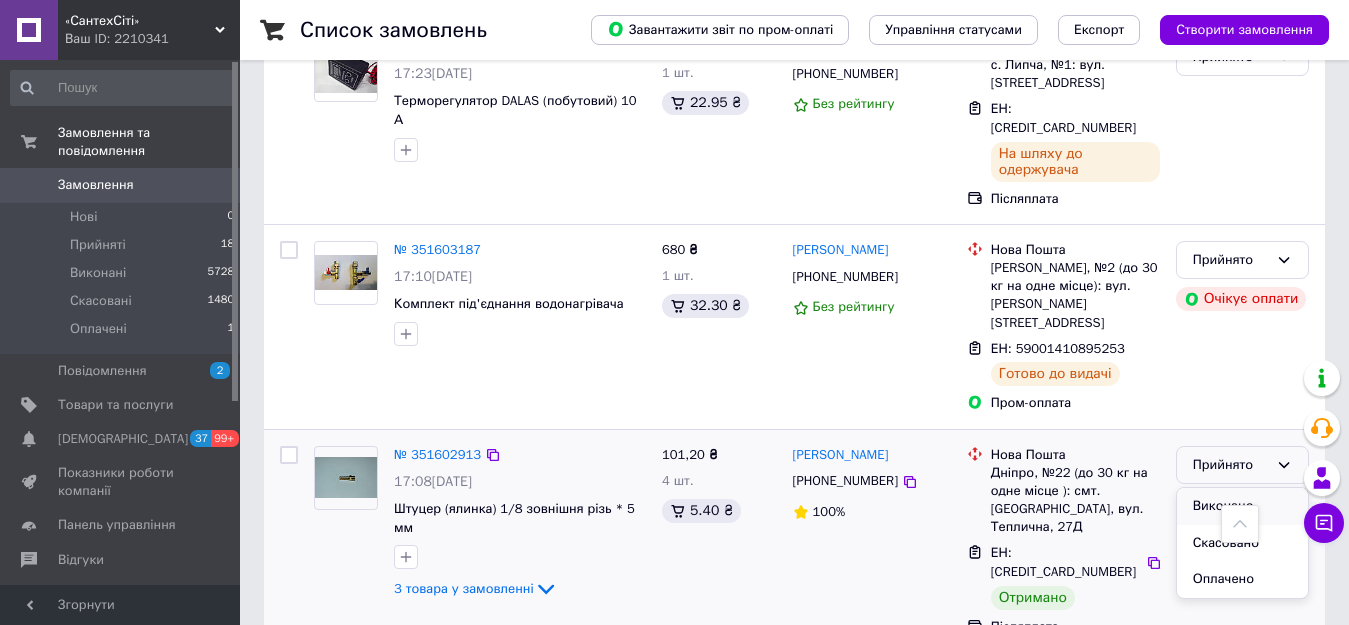 click on "Виконано" at bounding box center (1242, 506) 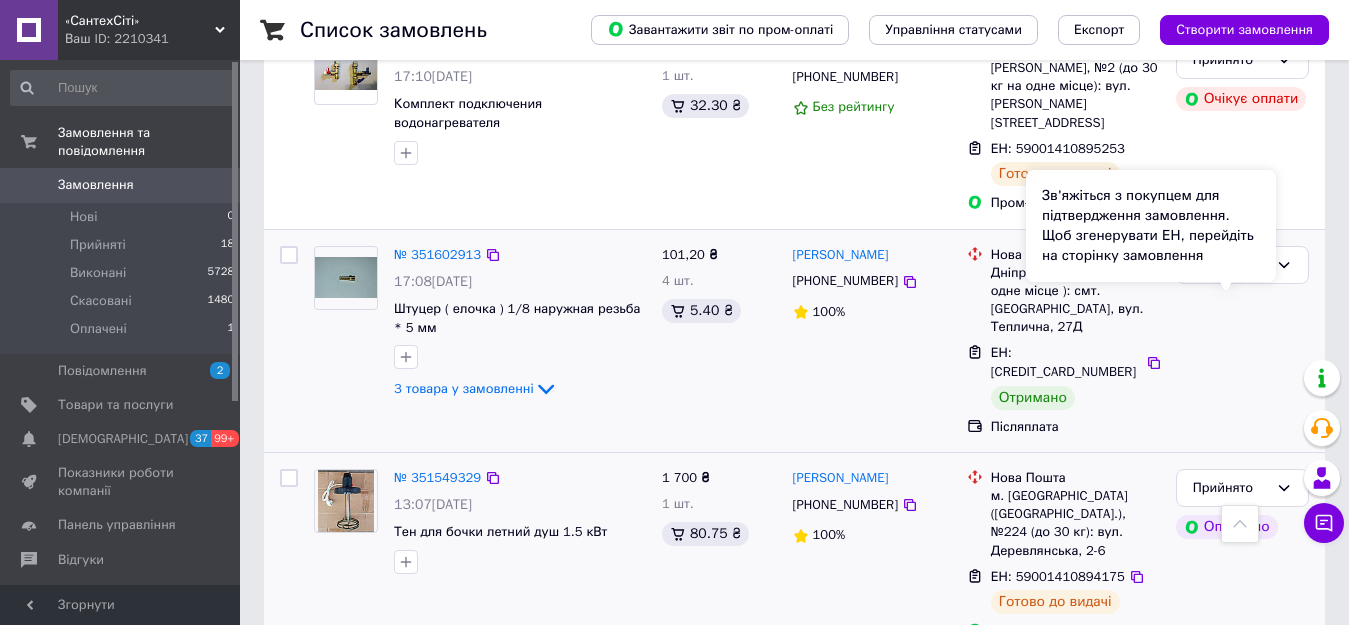 scroll, scrollTop: 2800, scrollLeft: 0, axis: vertical 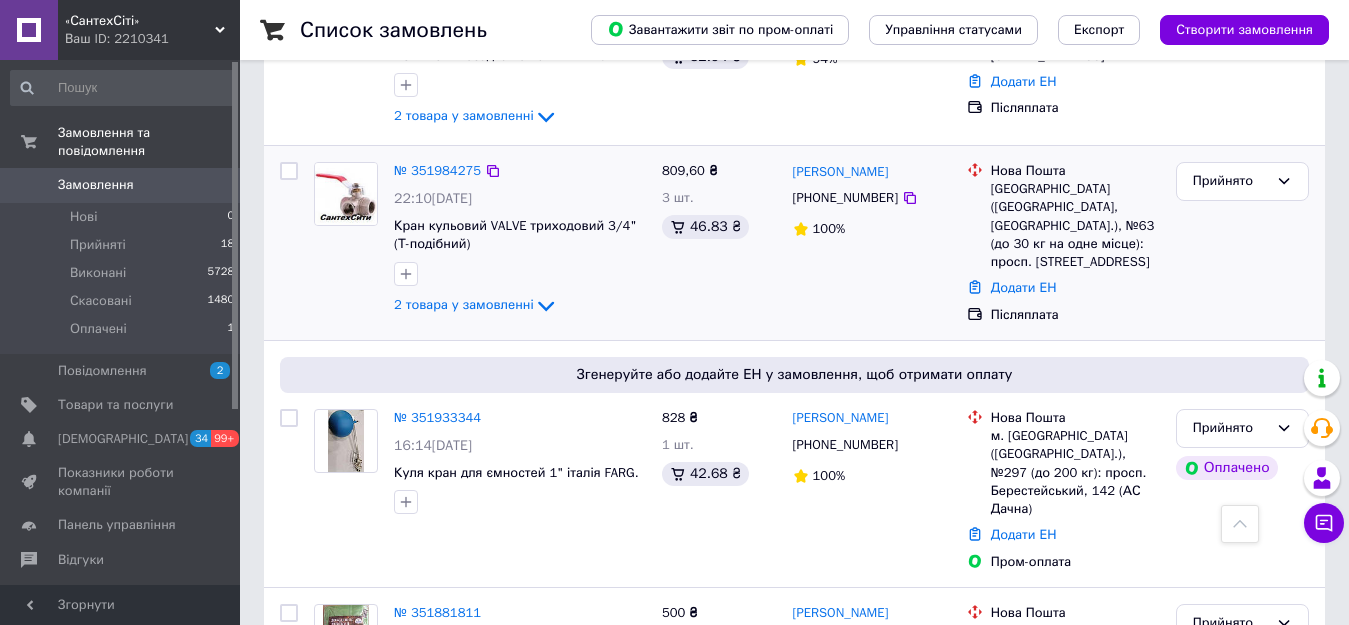 click at bounding box center [346, 194] 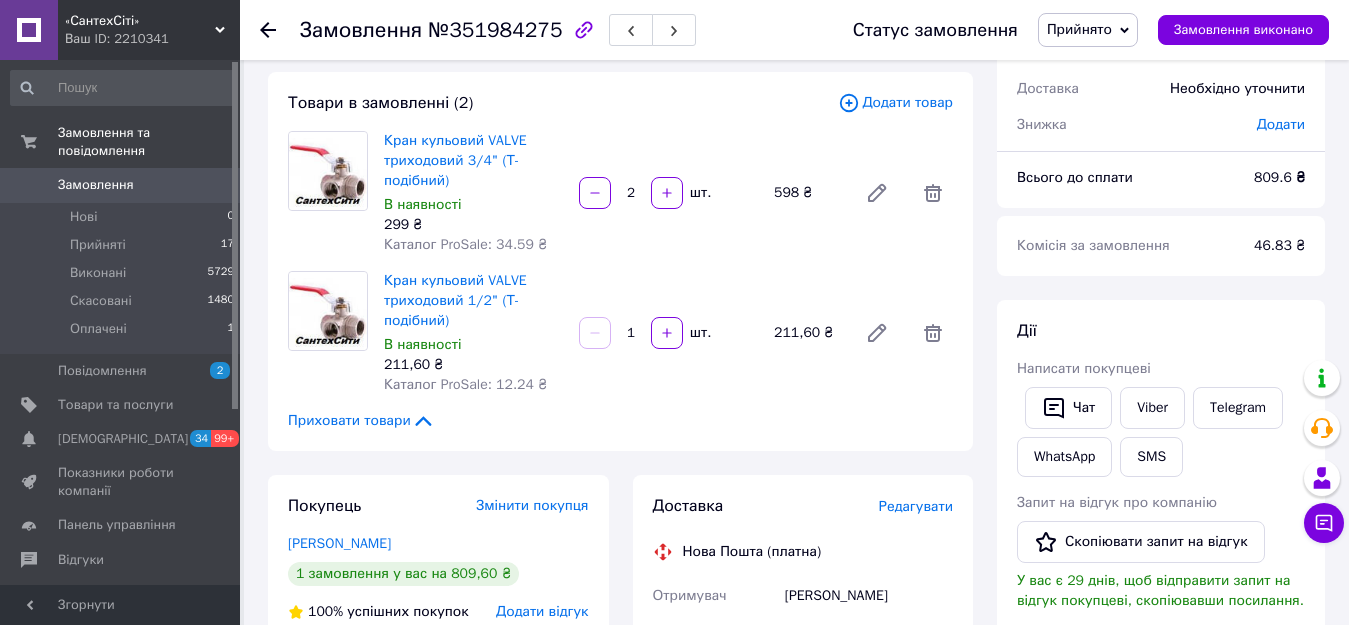 scroll, scrollTop: 0, scrollLeft: 0, axis: both 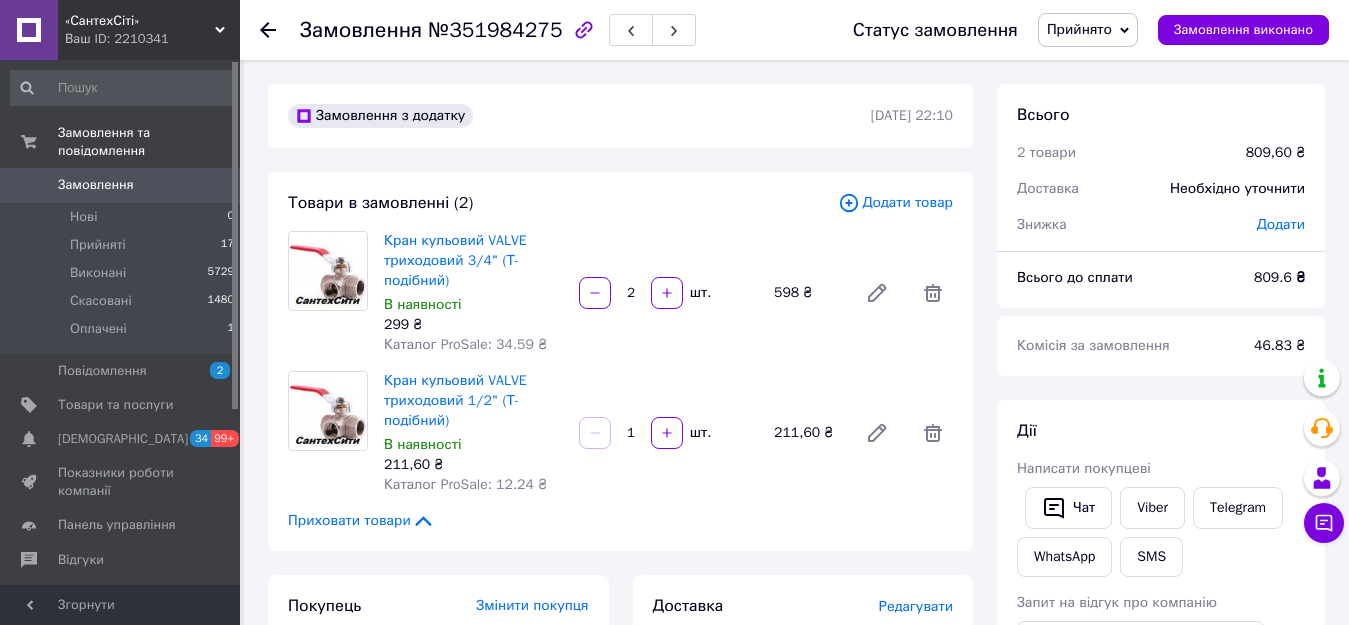 click on "Замовлення" at bounding box center (96, 185) 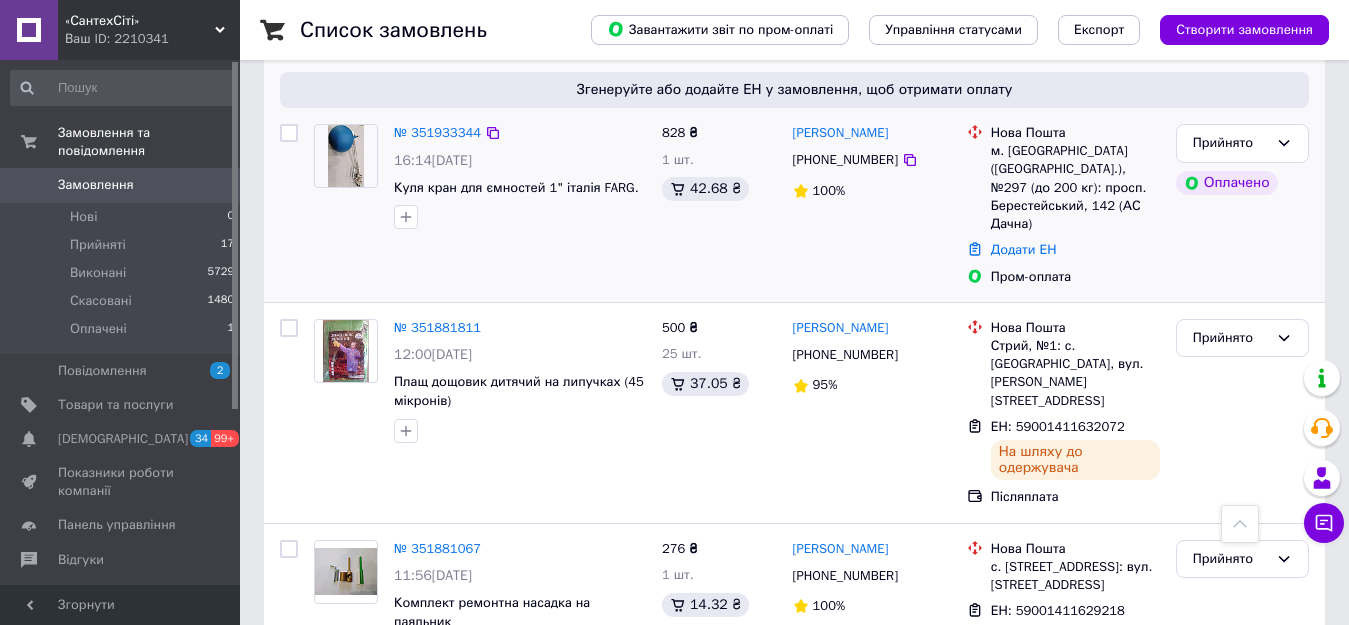 scroll, scrollTop: 700, scrollLeft: 0, axis: vertical 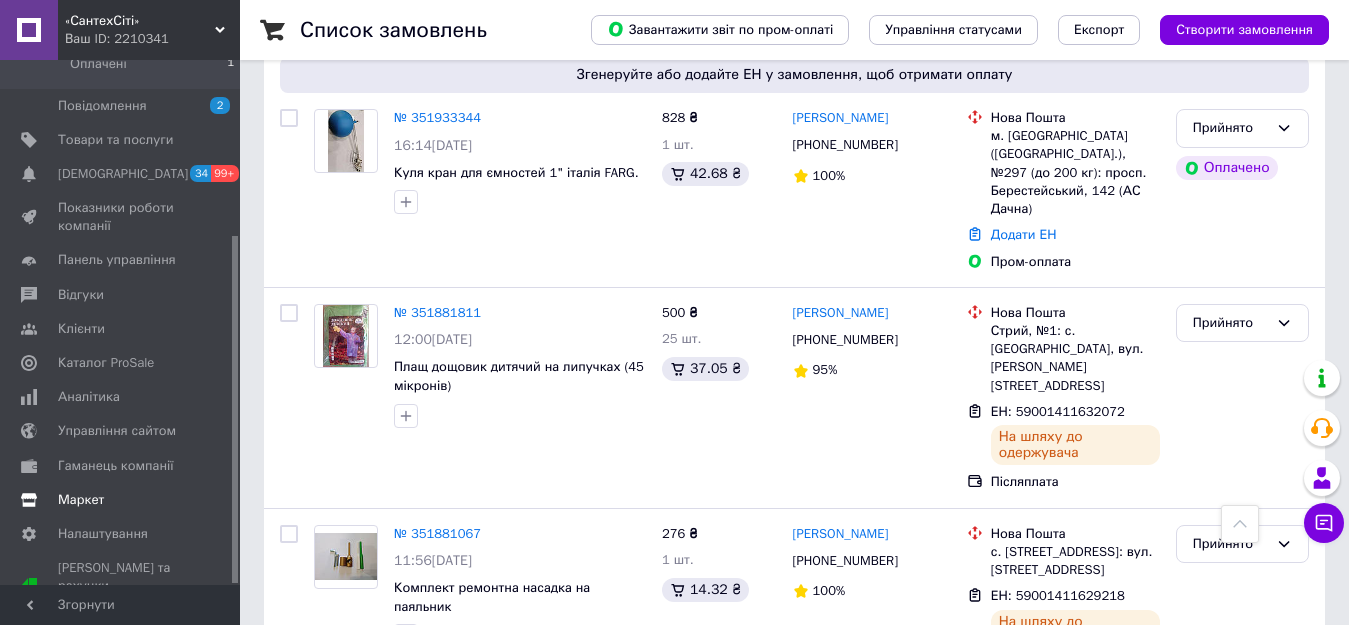 click on "Маркет" at bounding box center (81, 500) 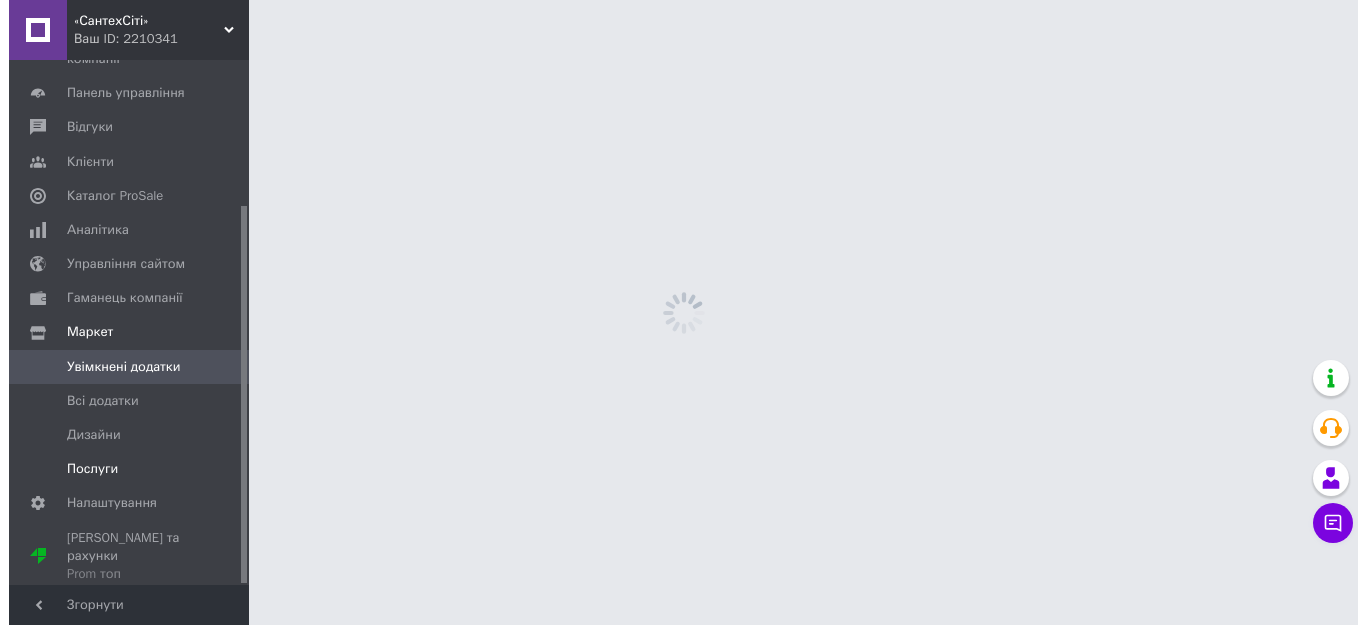 scroll, scrollTop: 0, scrollLeft: 0, axis: both 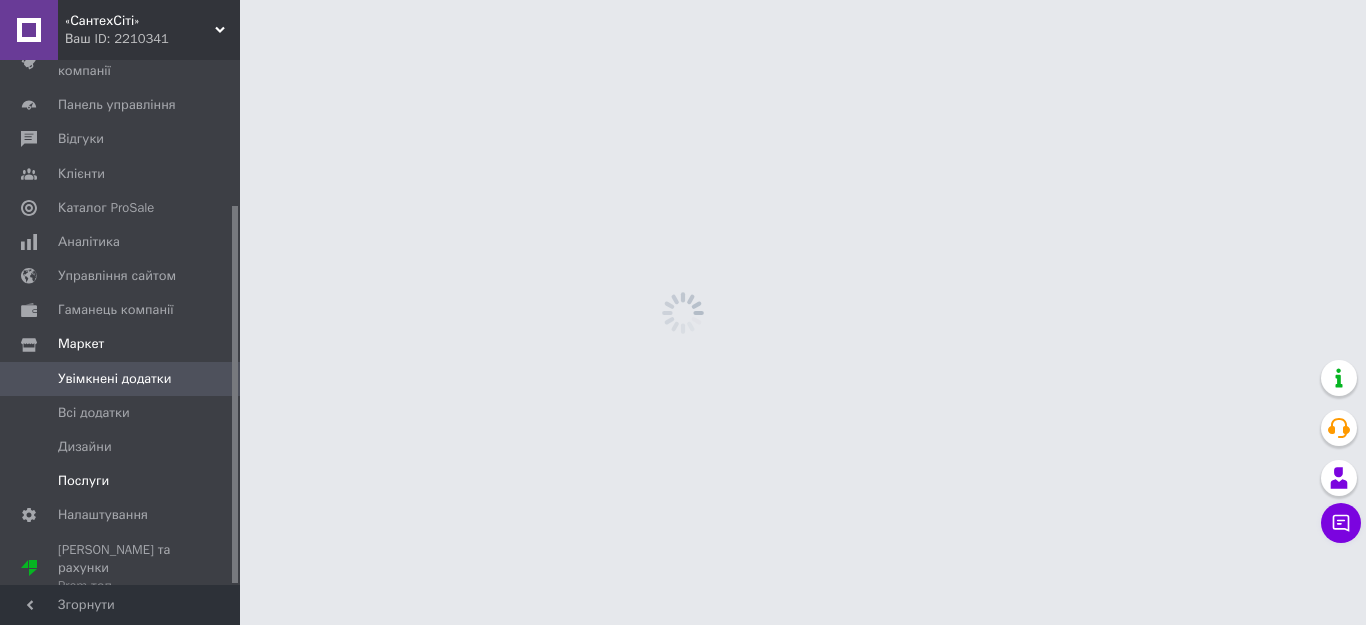 click on "Послуги" at bounding box center [83, 481] 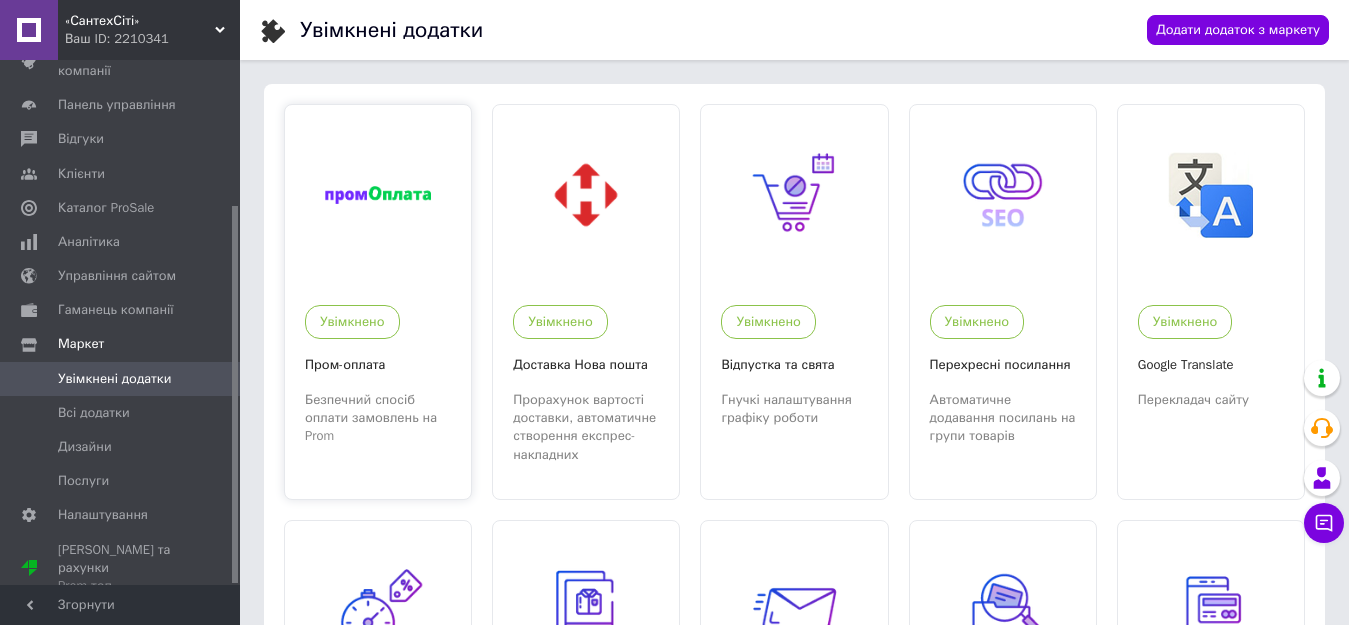 click at bounding box center (378, 195) 